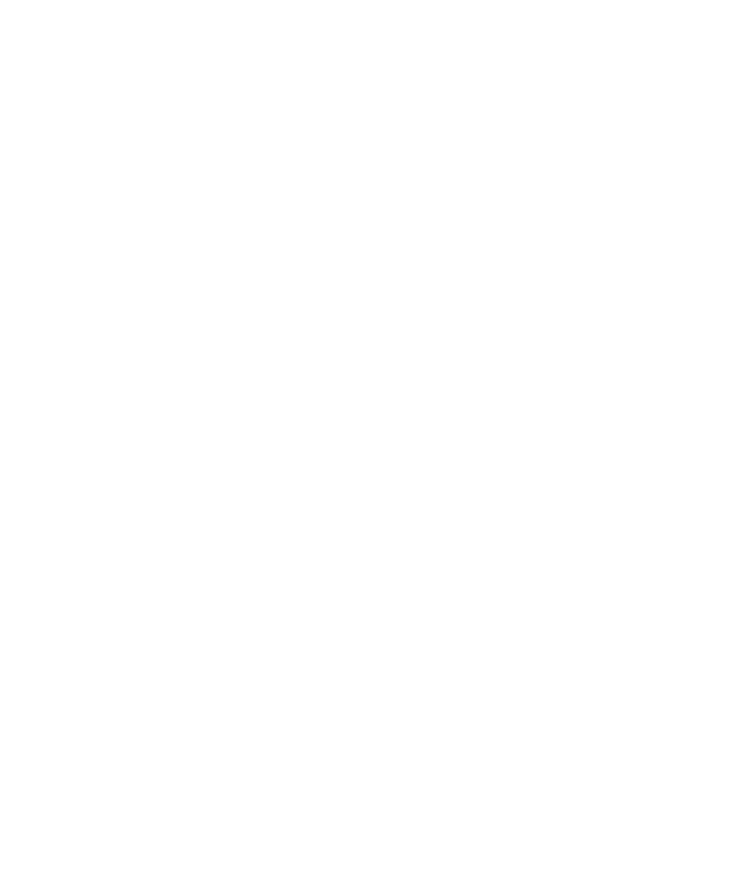 scroll, scrollTop: 0, scrollLeft: 0, axis: both 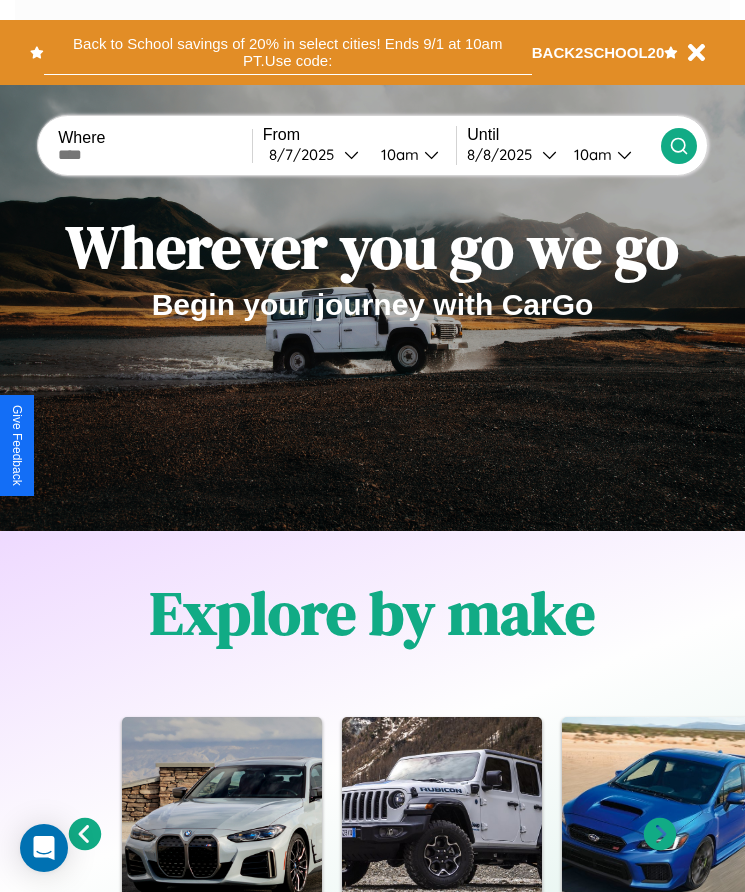 click on "Back to School savings of 20% in select cities! Ends 9/1 at 10am PT.  Use code:" at bounding box center (288, 52) 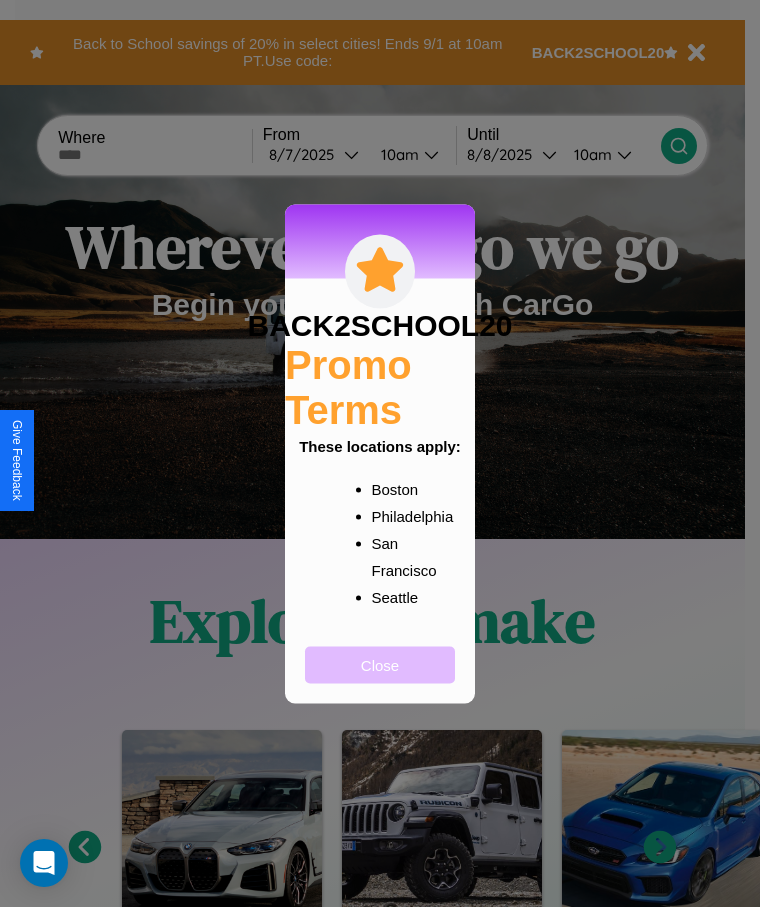 click on "Close" at bounding box center [380, 664] 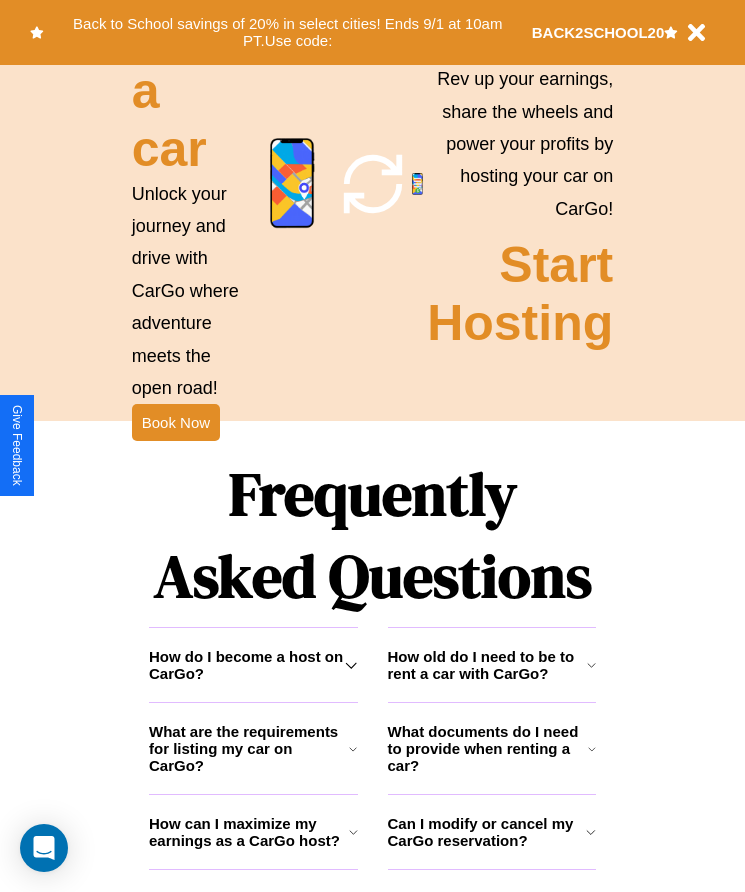 scroll, scrollTop: 2245, scrollLeft: 0, axis: vertical 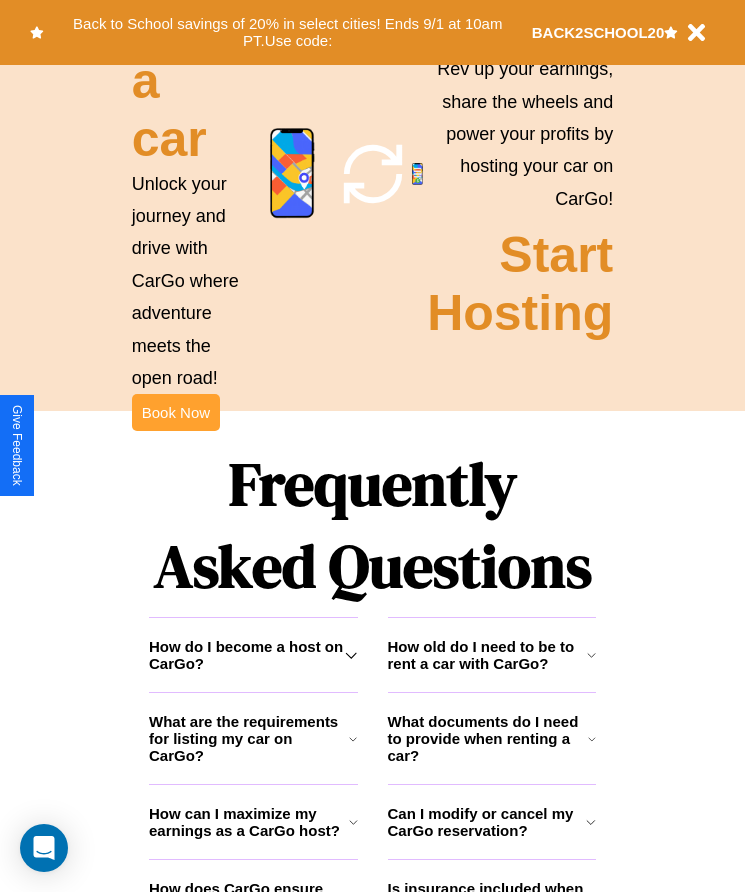 click on "Book Now" at bounding box center (176, 412) 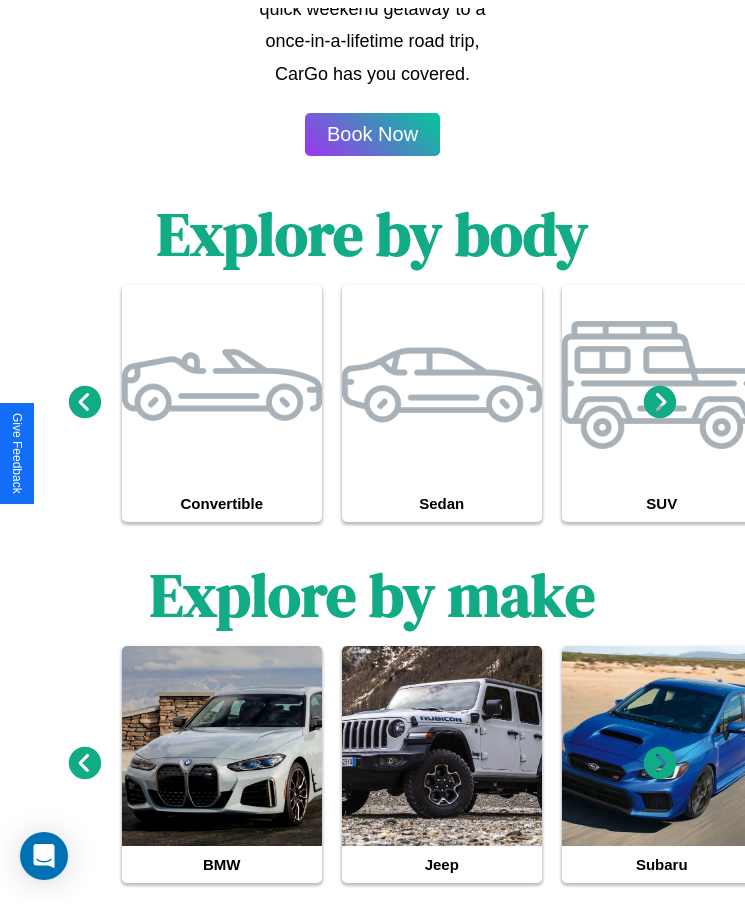 scroll, scrollTop: 0, scrollLeft: 0, axis: both 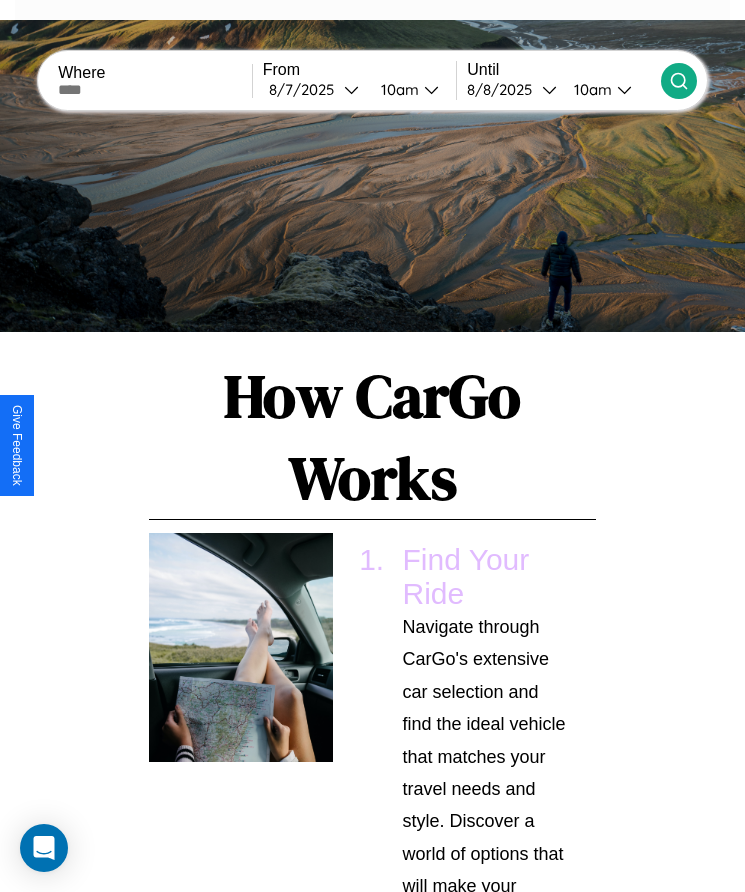 click at bounding box center (155, 90) 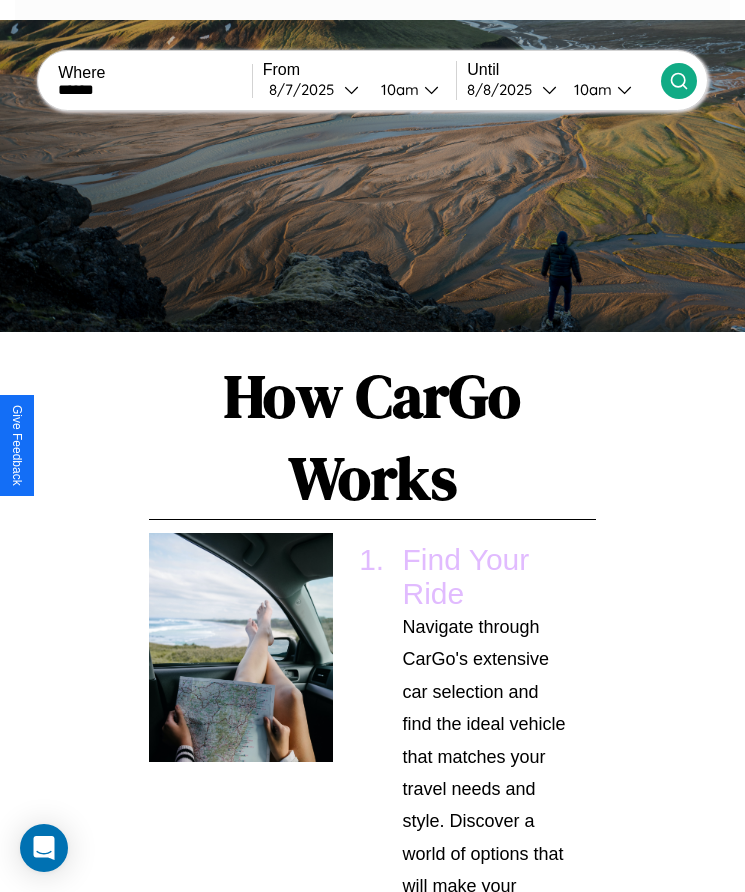 type on "******" 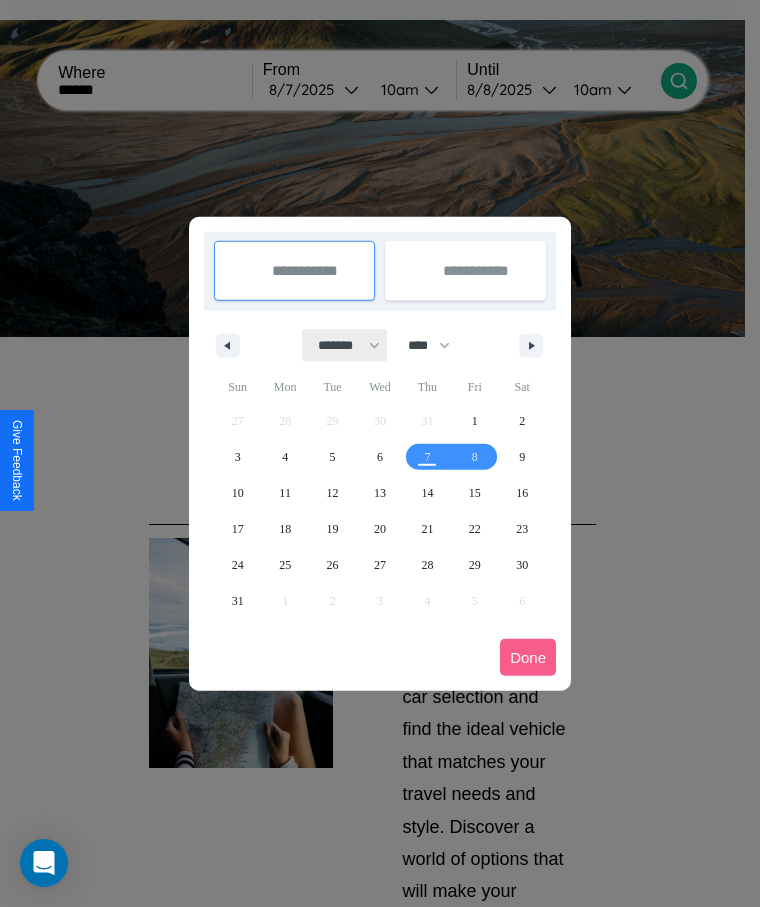click on "******* ******** ***** ***** *** **** **** ****** ********* ******* ******** ********" at bounding box center (345, 345) 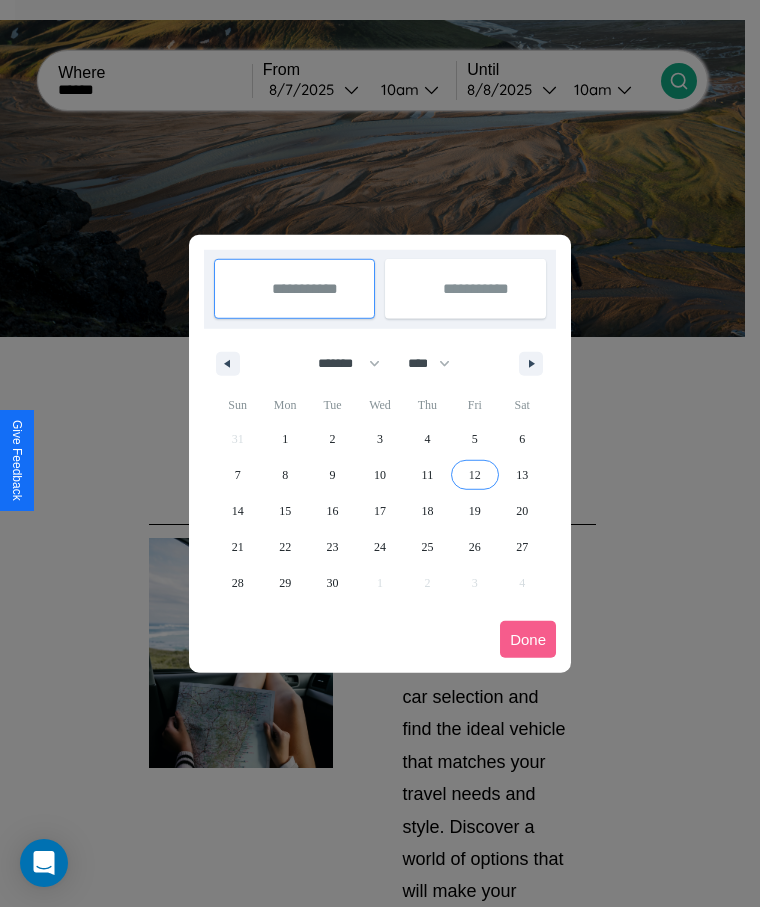 click on "12" at bounding box center (475, 475) 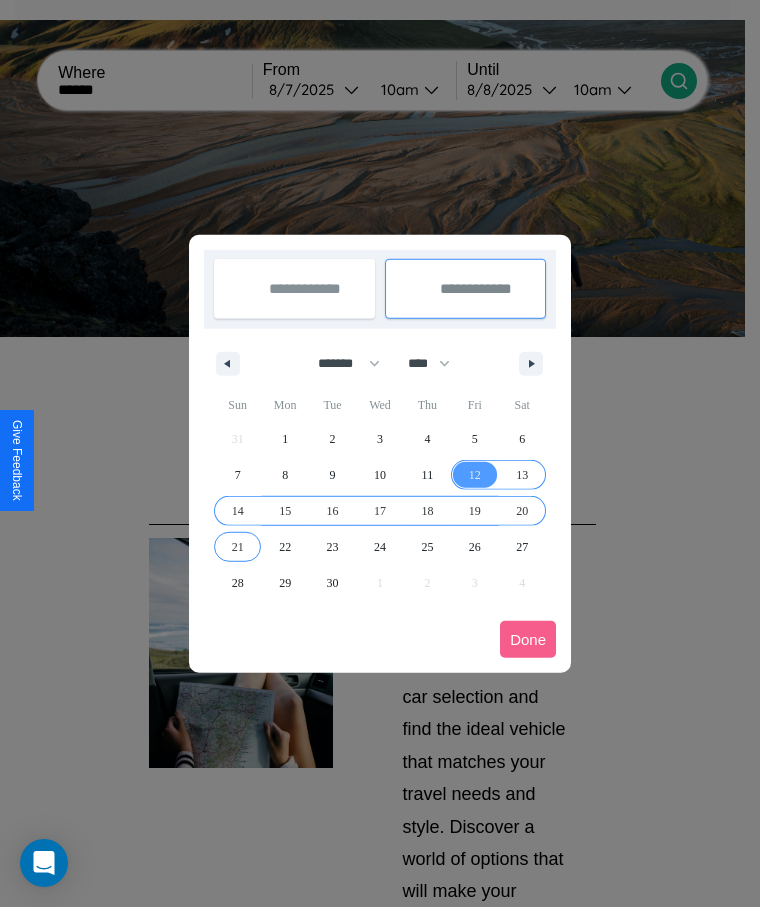 click on "21" at bounding box center [238, 547] 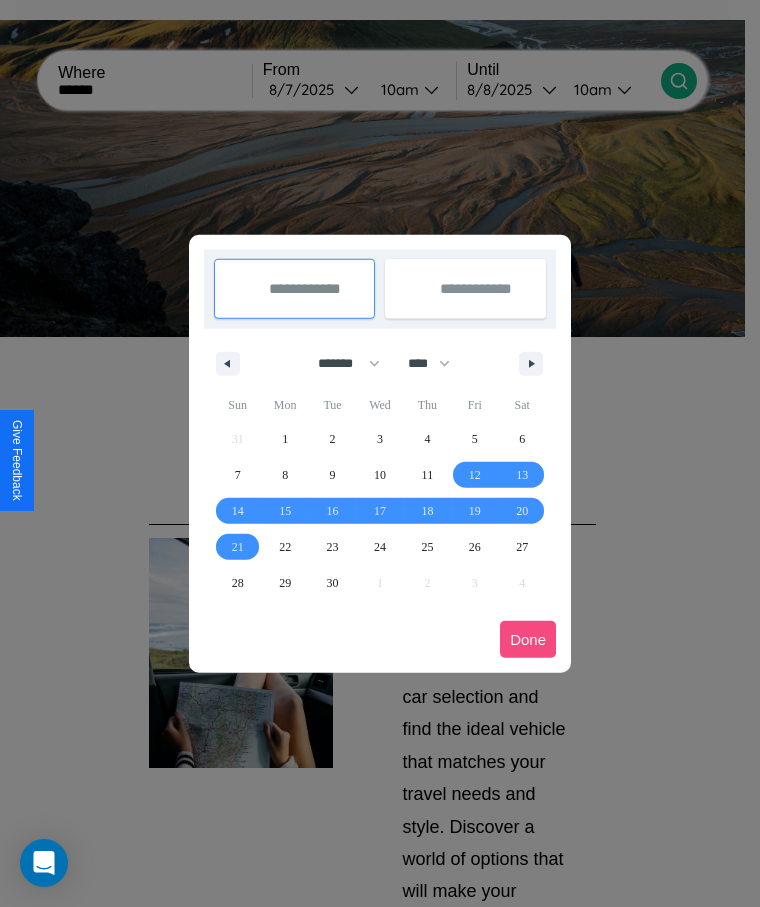 click on "Done" at bounding box center [528, 639] 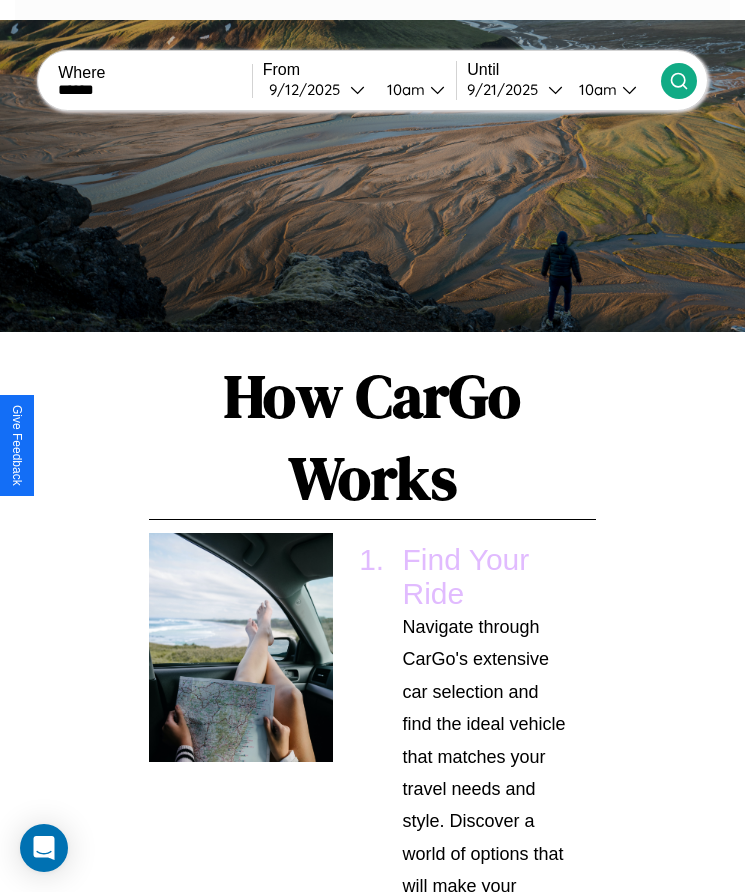 click on "10am" at bounding box center (403, 89) 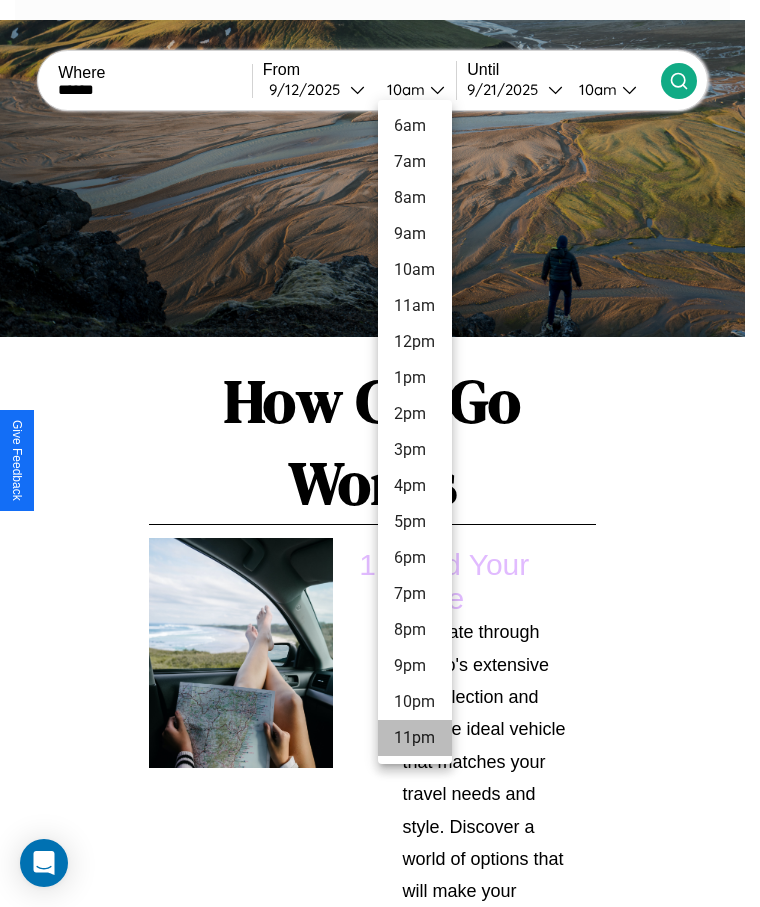 click on "11pm" at bounding box center (415, 738) 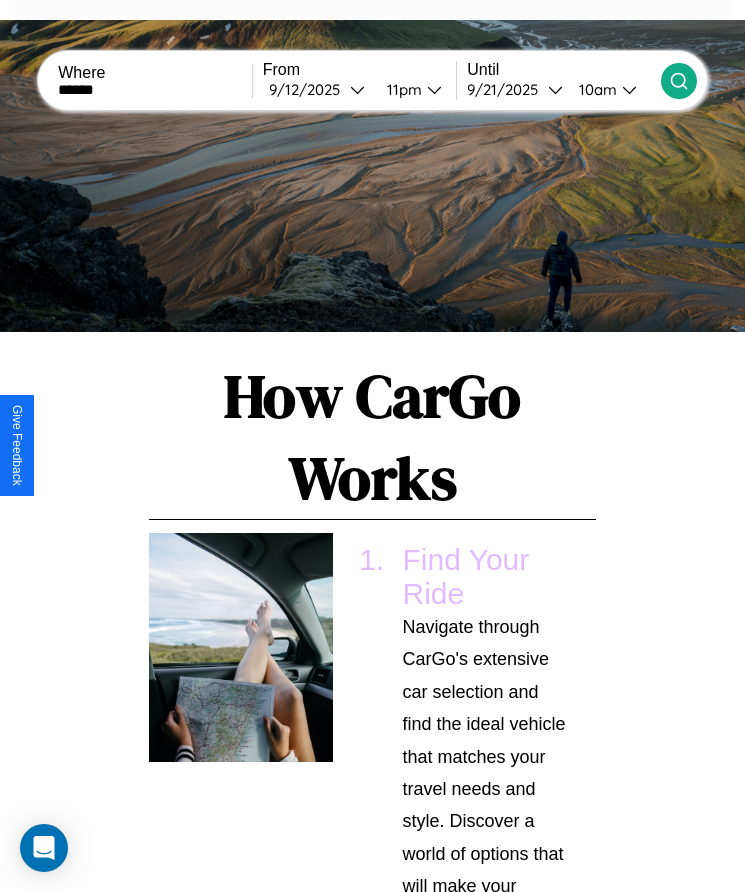click 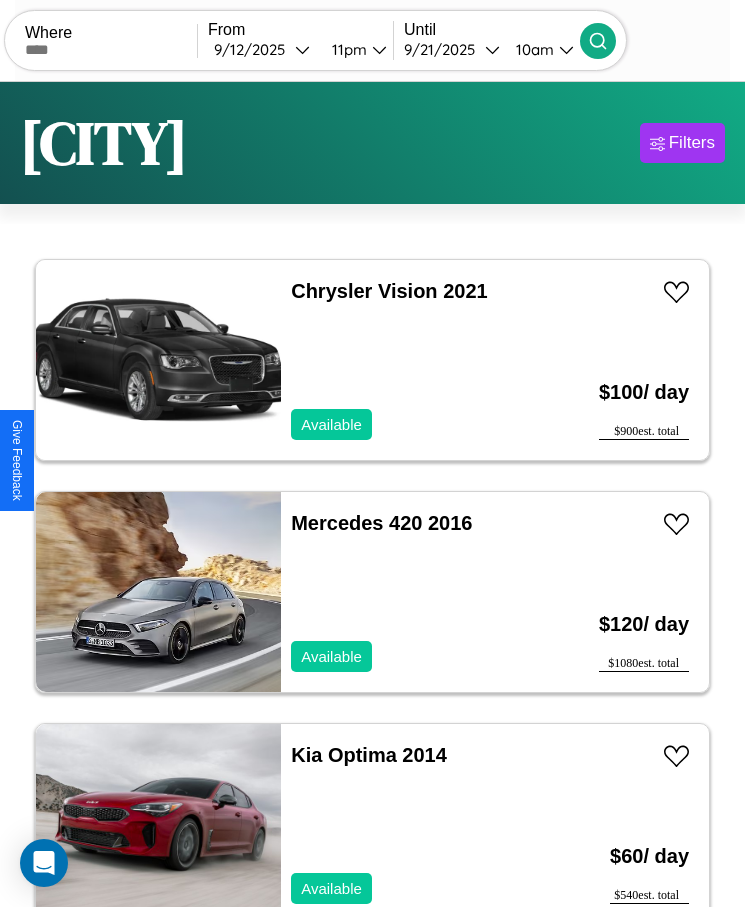 scroll, scrollTop: 50, scrollLeft: 0, axis: vertical 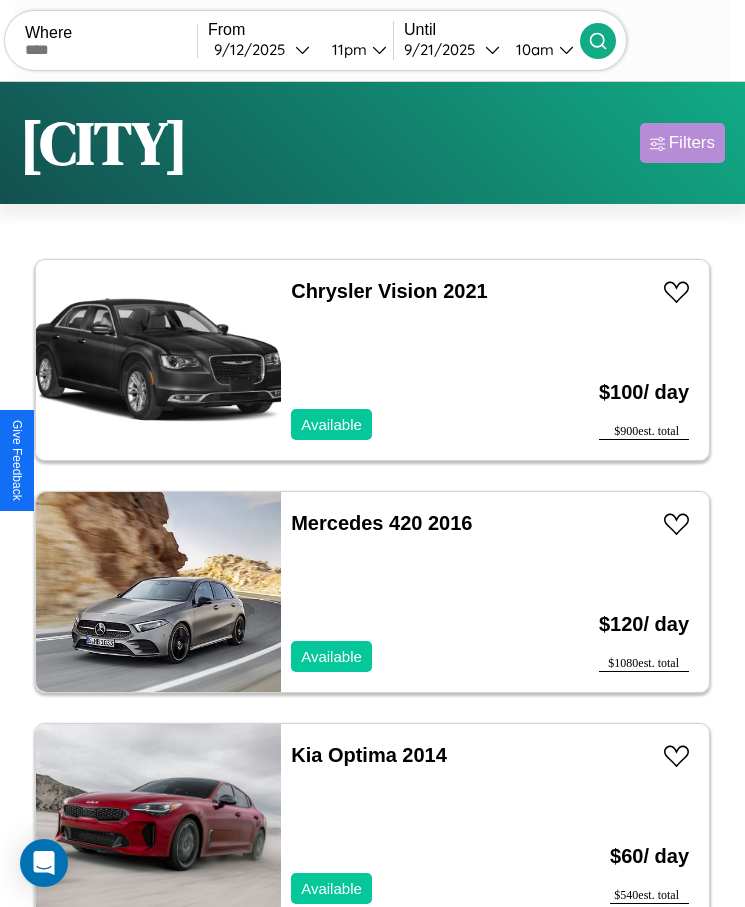 click on "Filters" at bounding box center (692, 143) 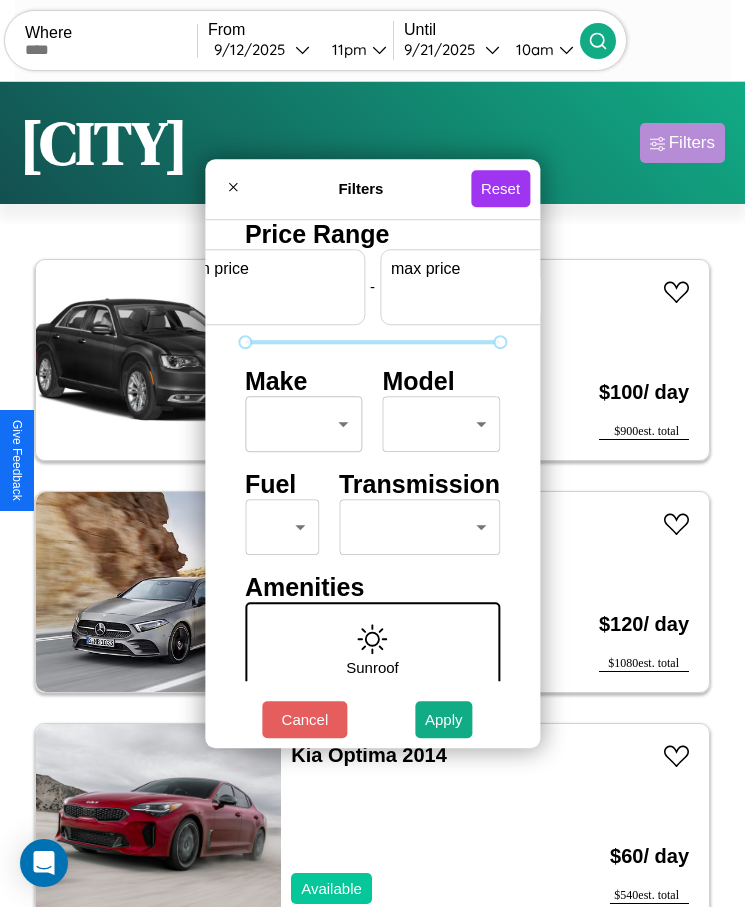 scroll, scrollTop: 0, scrollLeft: 74, axis: horizontal 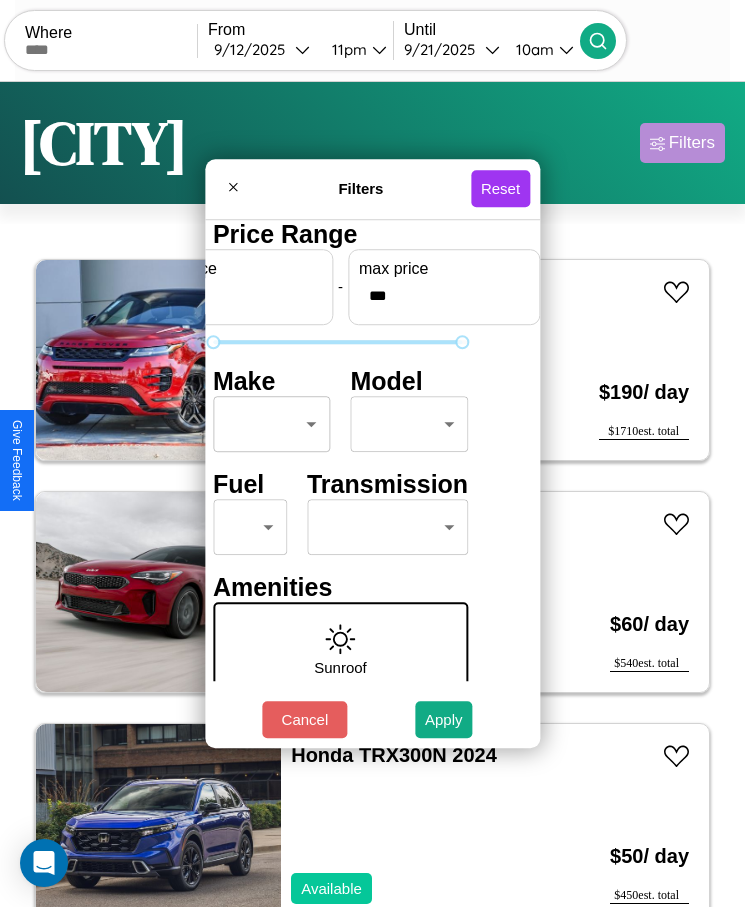 type on "***" 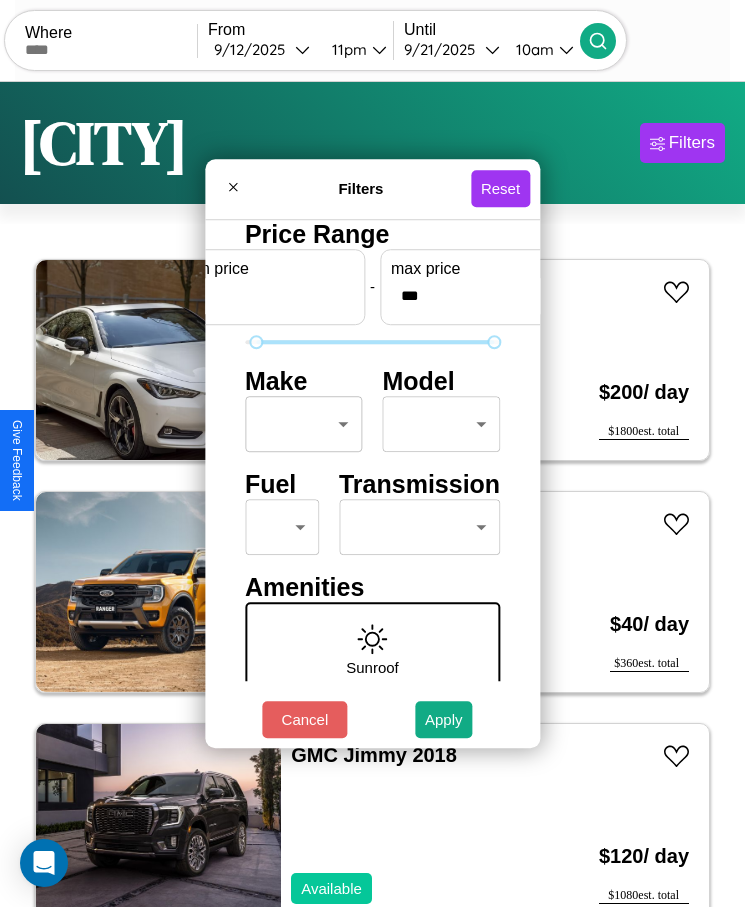 type on "**" 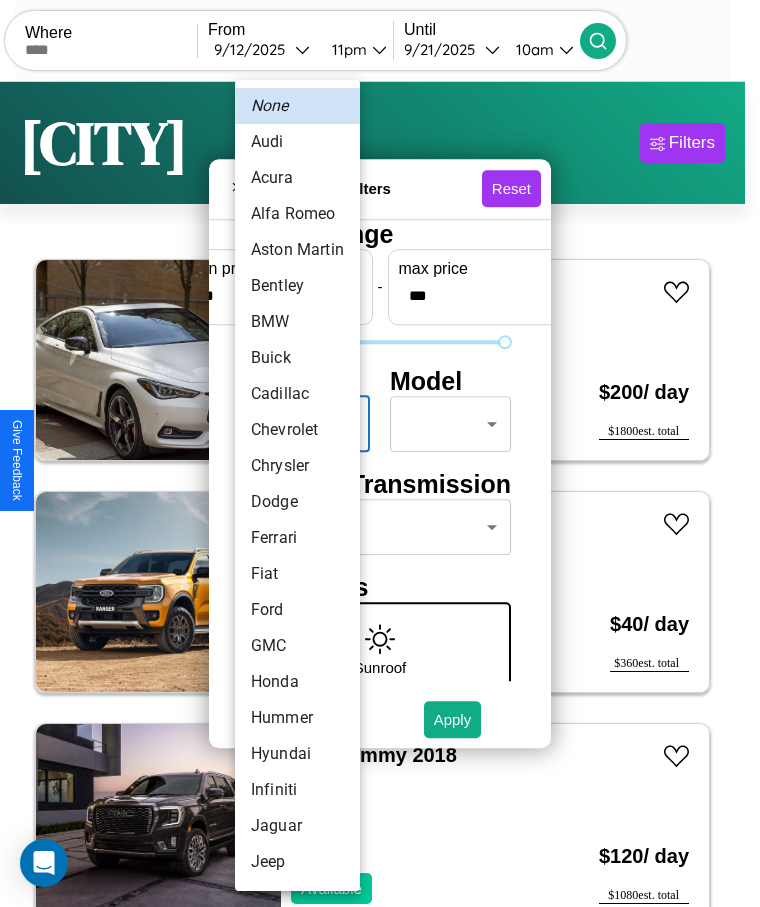 click on "Bentley" at bounding box center (297, 286) 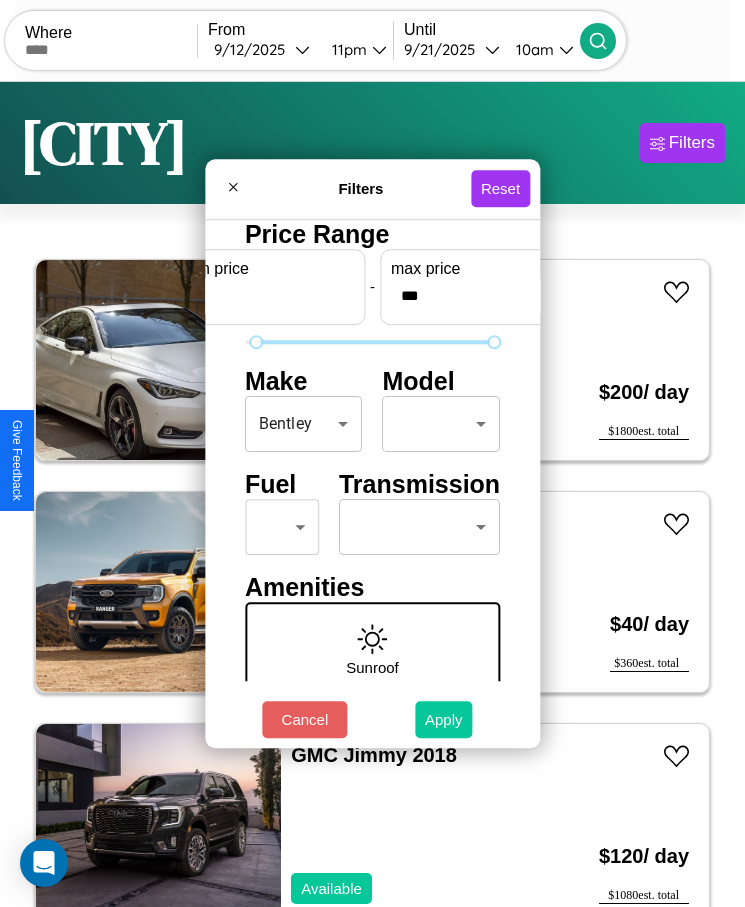 click on "Apply" at bounding box center (444, 719) 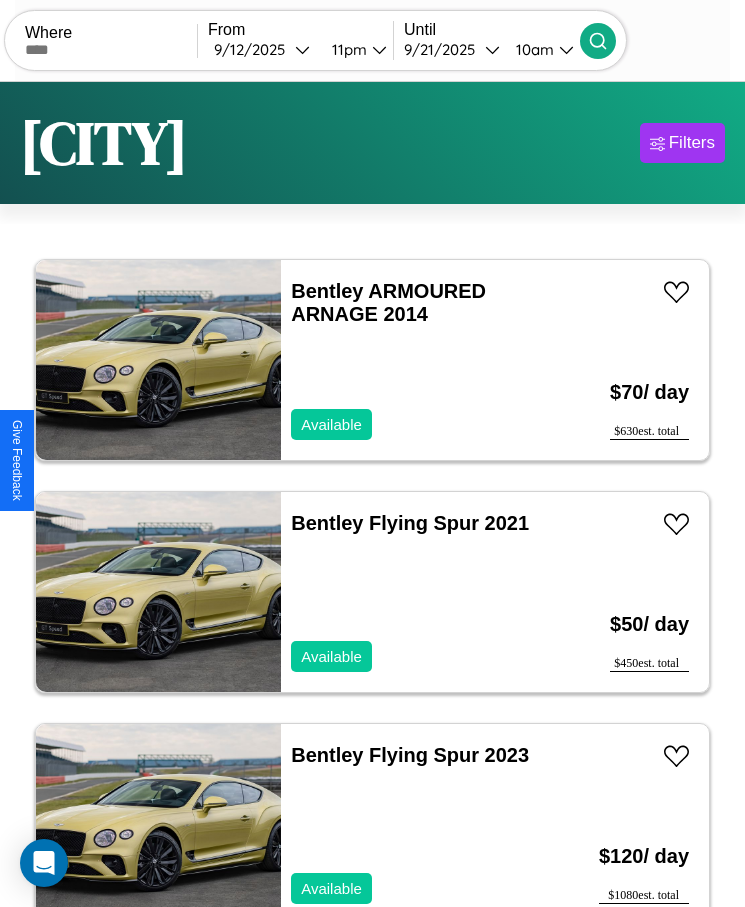 scroll, scrollTop: 50, scrollLeft: 0, axis: vertical 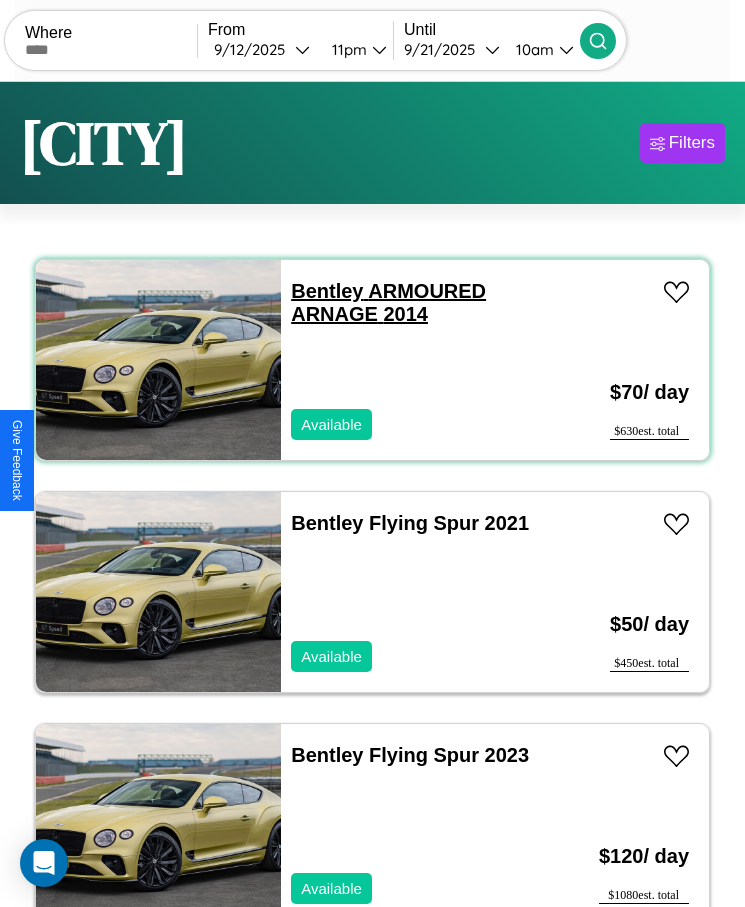 click on "Bentley   ARMOURED ARNAGE   2014" at bounding box center (388, 302) 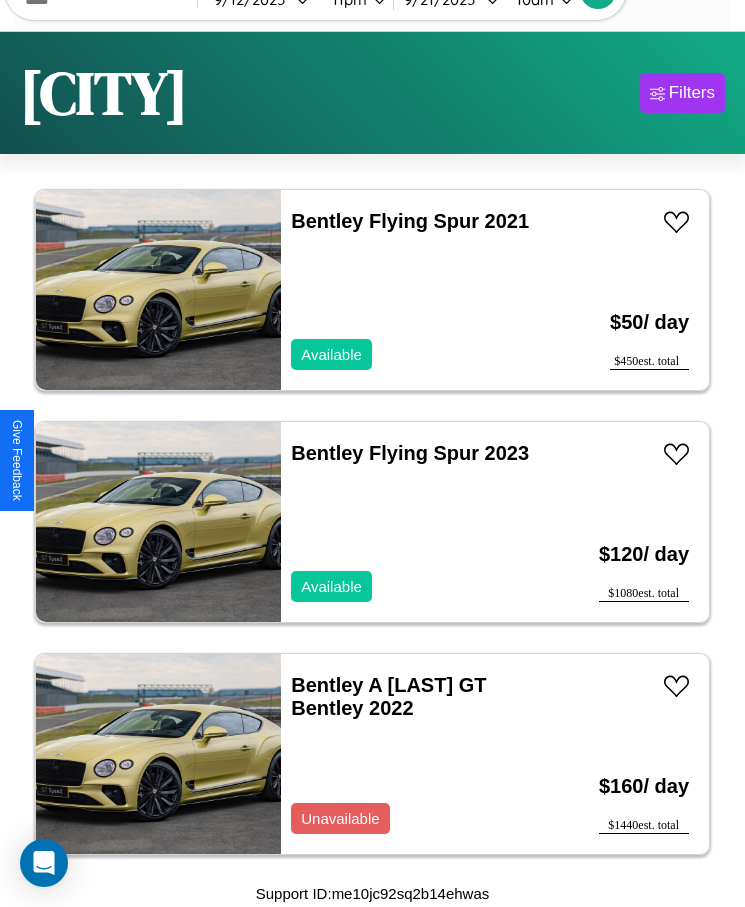 scroll, scrollTop: 262, scrollLeft: 0, axis: vertical 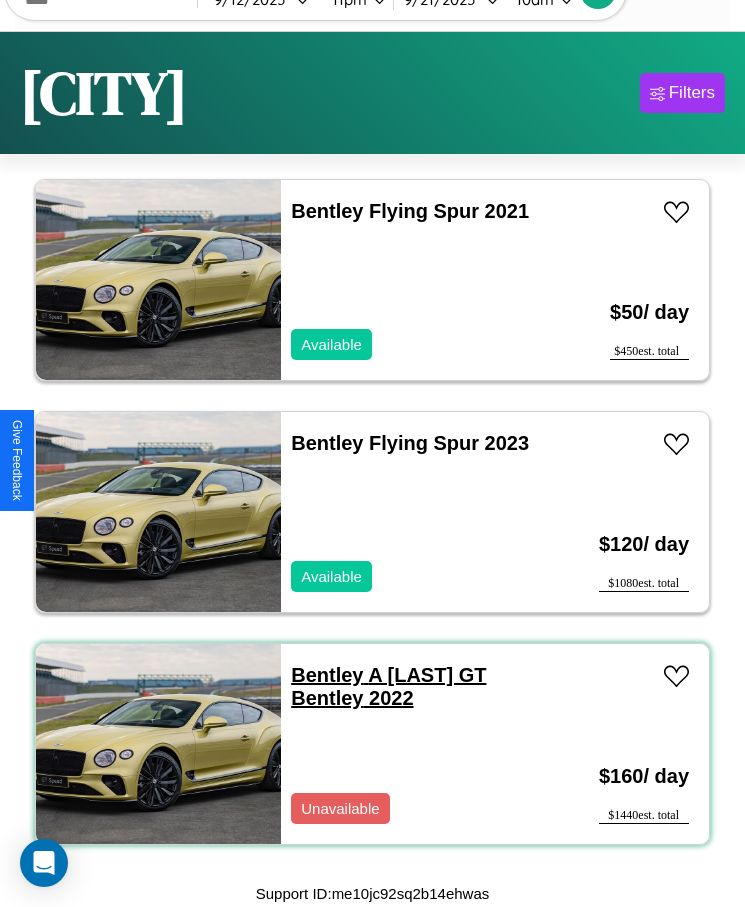 click on "Bentley A [LAST] GT Bentley 2022" at bounding box center (388, 686) 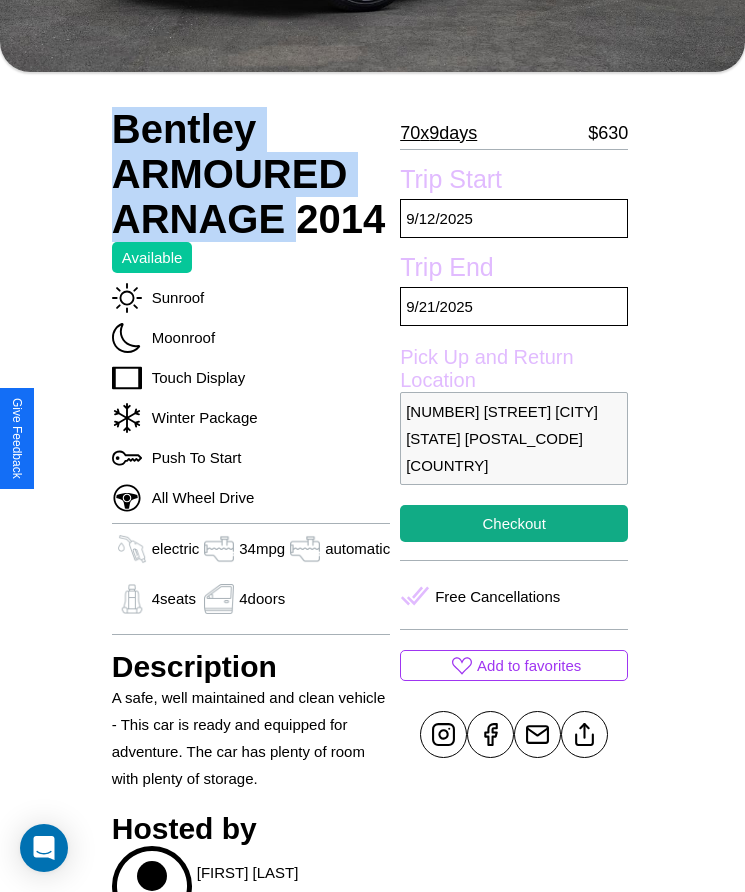 scroll, scrollTop: 434, scrollLeft: 0, axis: vertical 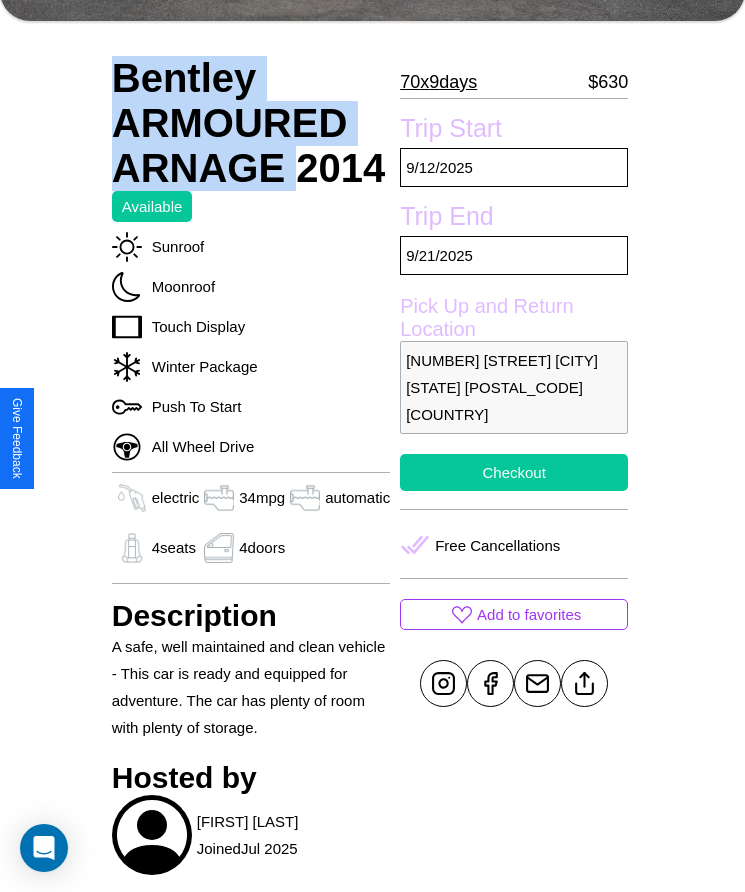click on "Checkout" at bounding box center [514, 472] 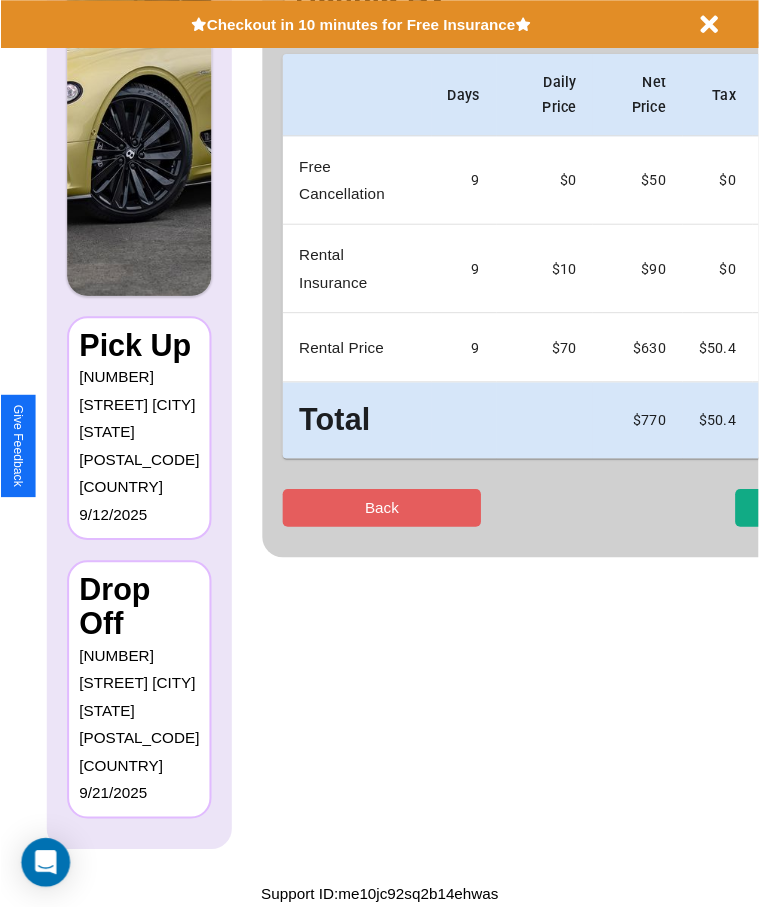 scroll, scrollTop: 0, scrollLeft: 0, axis: both 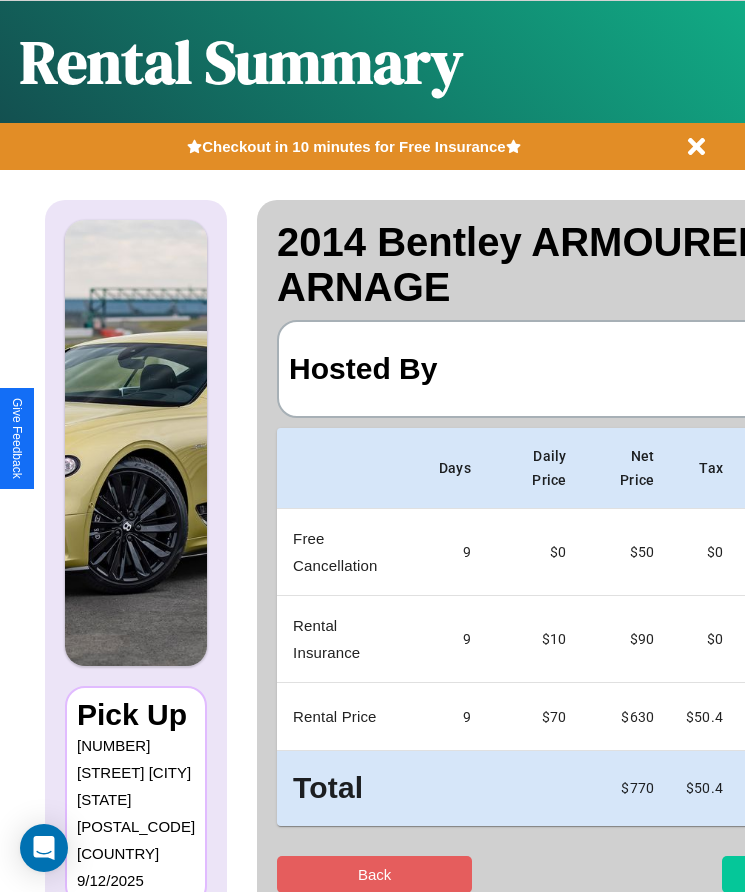 click on "Checkout" at bounding box center (819, 874) 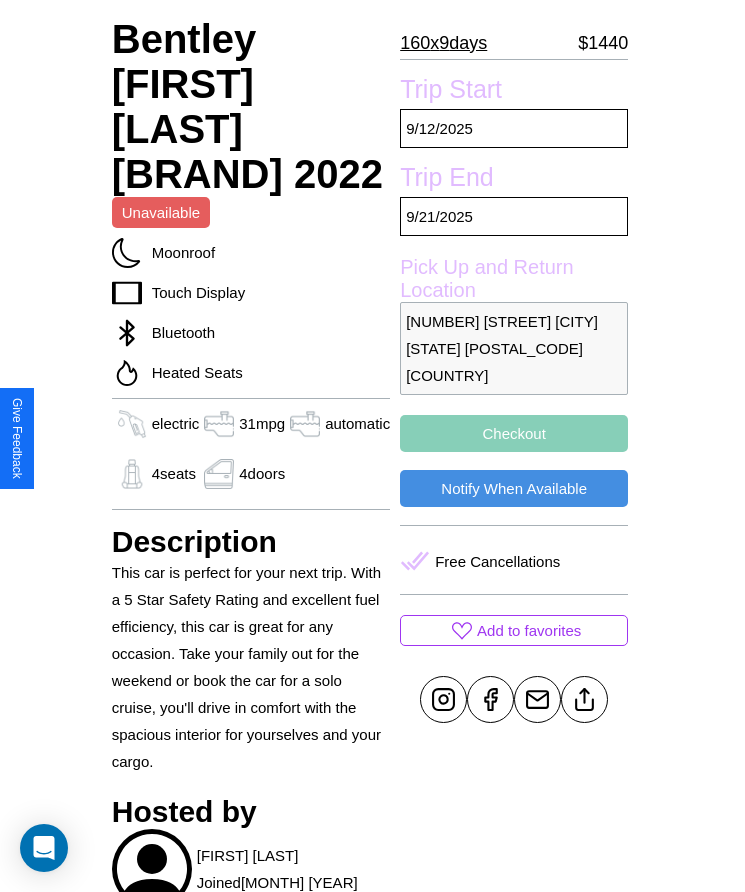 scroll, scrollTop: 700, scrollLeft: 0, axis: vertical 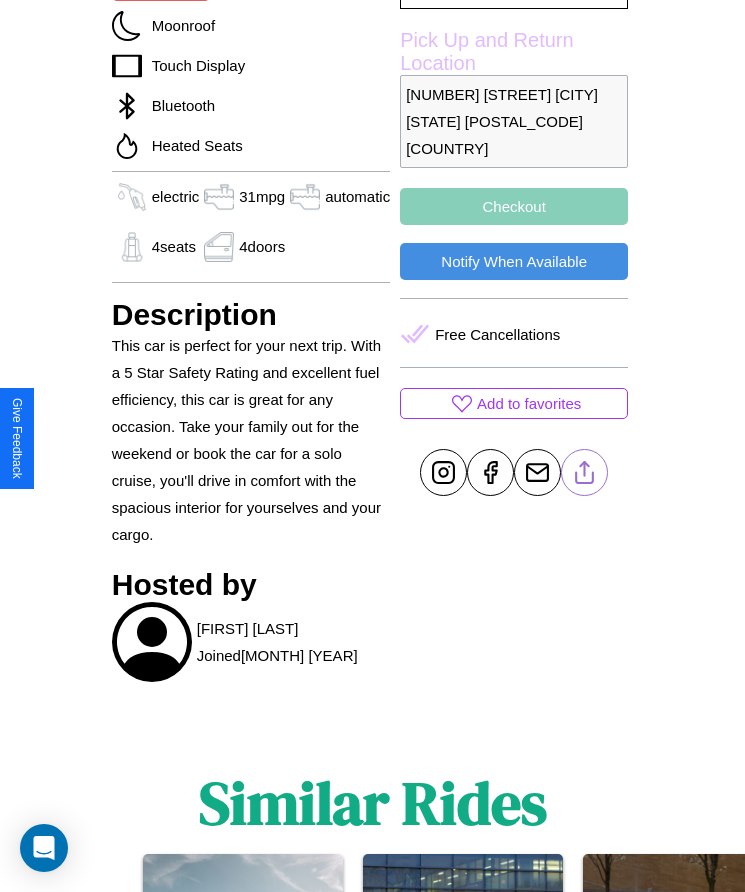 click 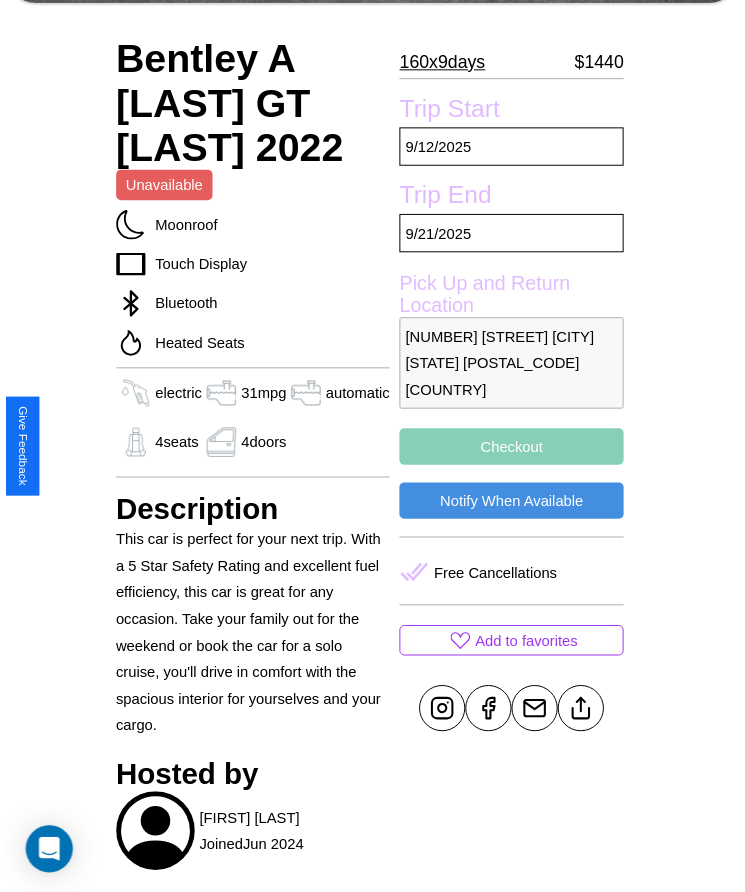 scroll, scrollTop: 610, scrollLeft: 0, axis: vertical 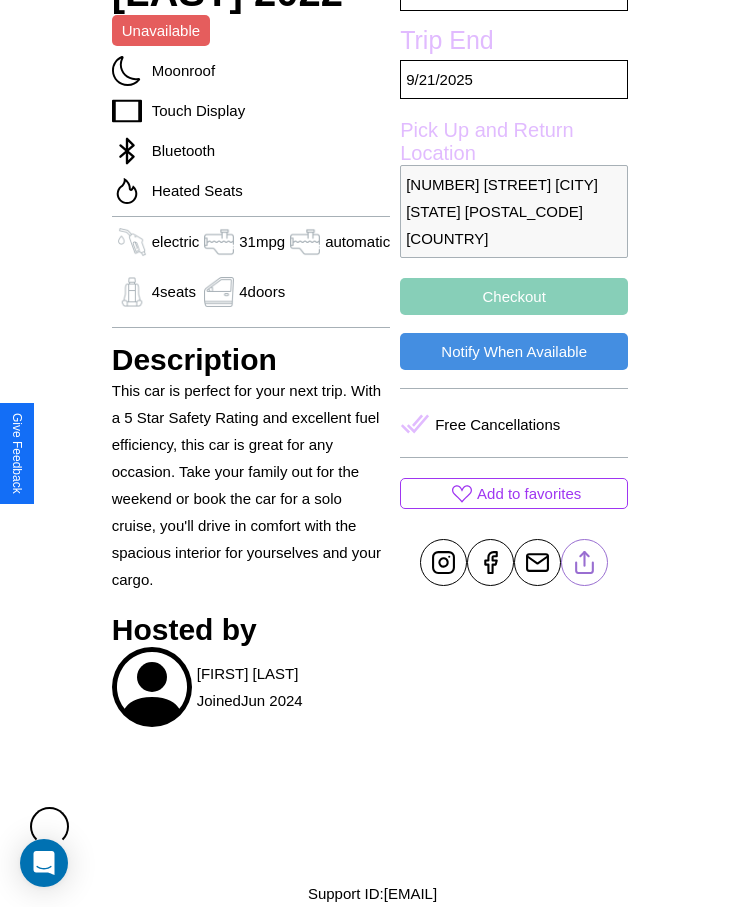 click 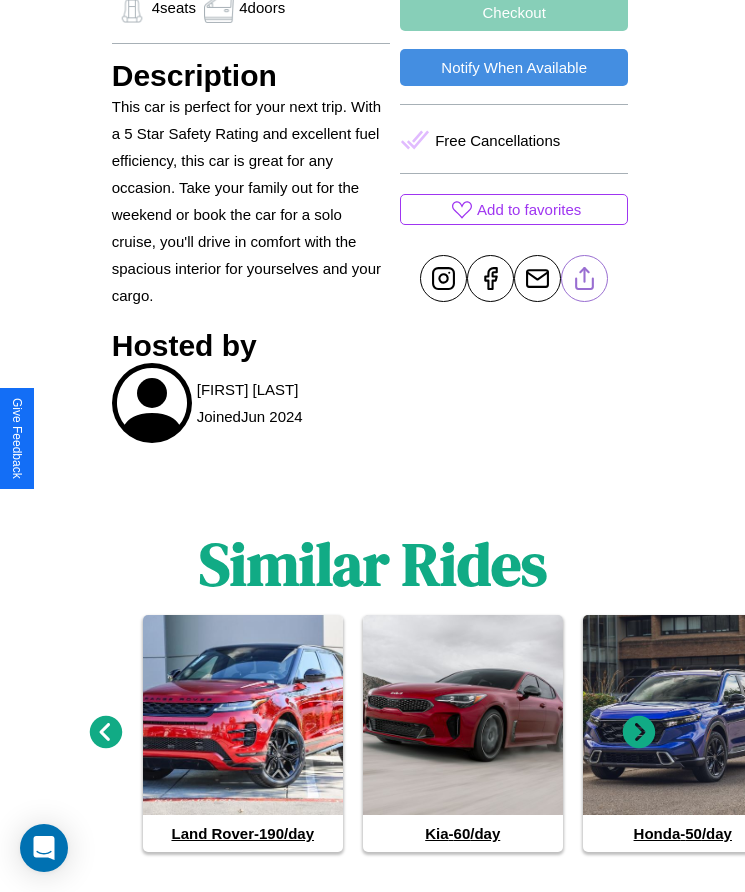 scroll, scrollTop: 921, scrollLeft: 0, axis: vertical 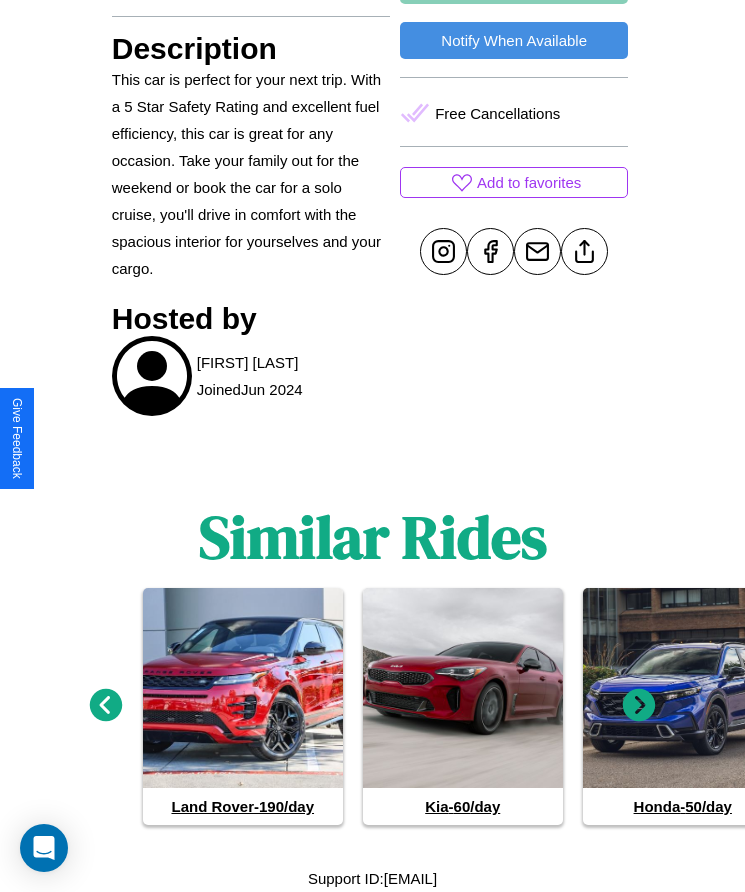 click 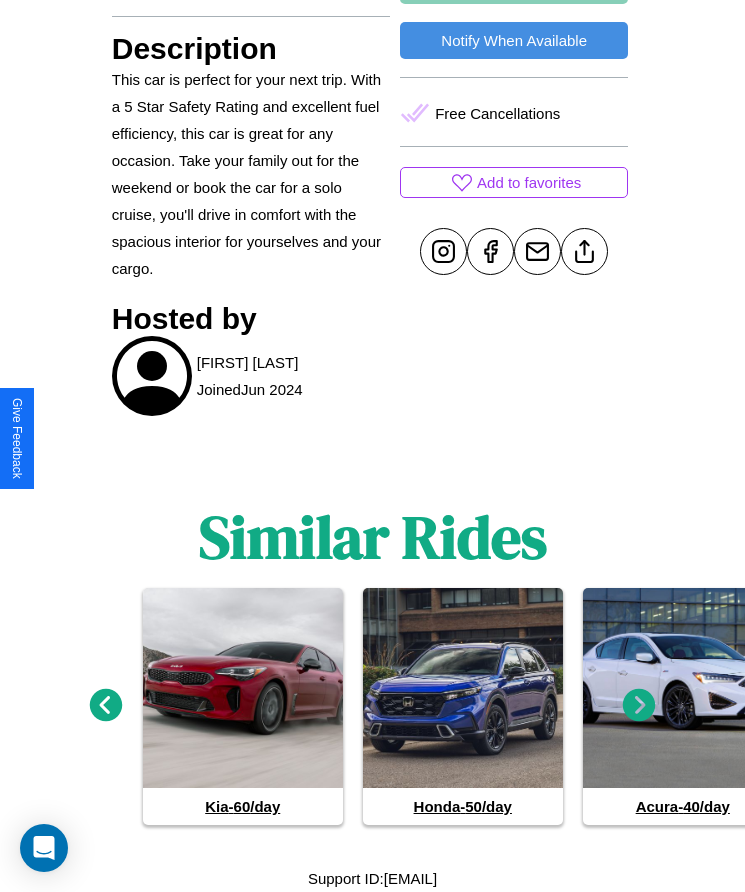 click 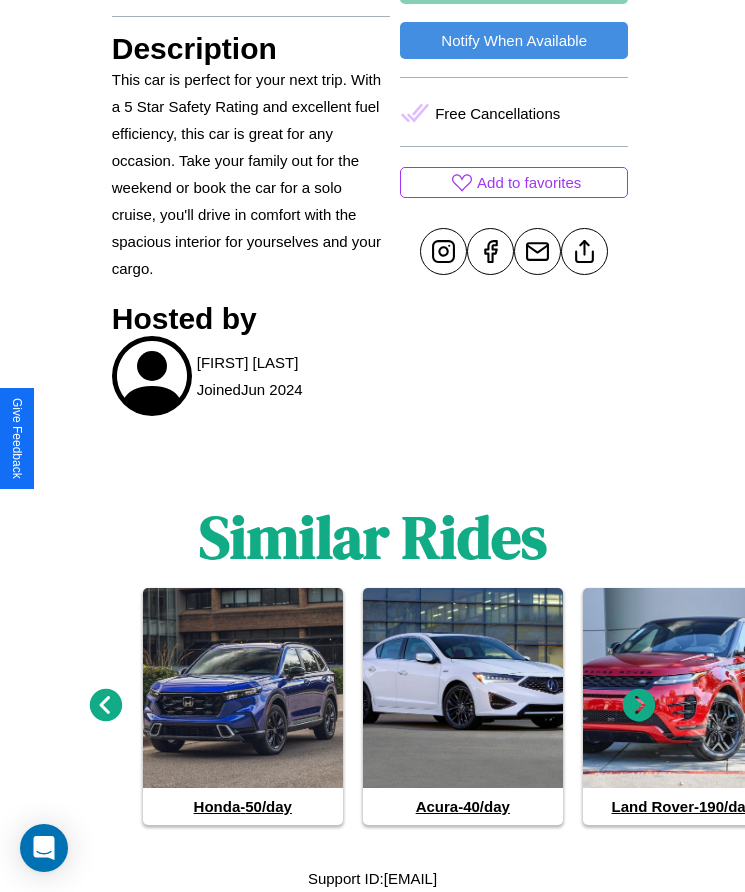 click 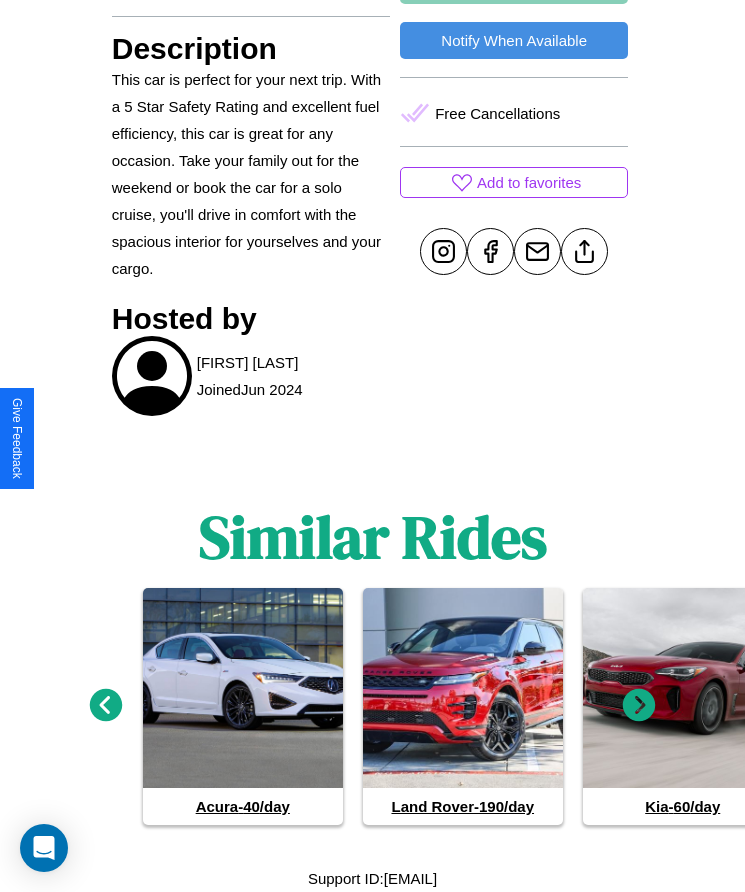 click 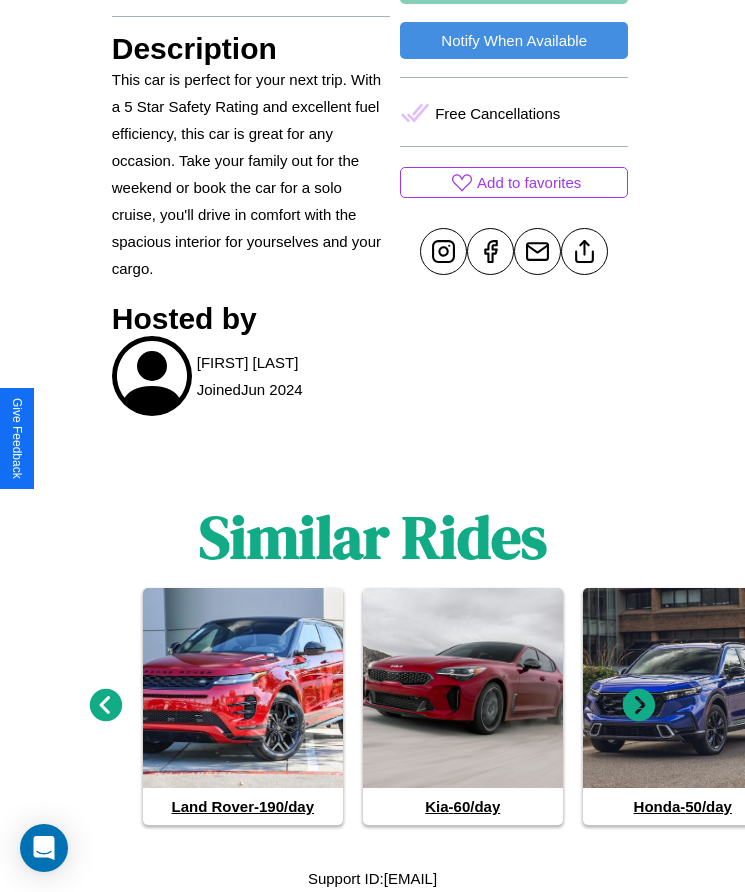 click 